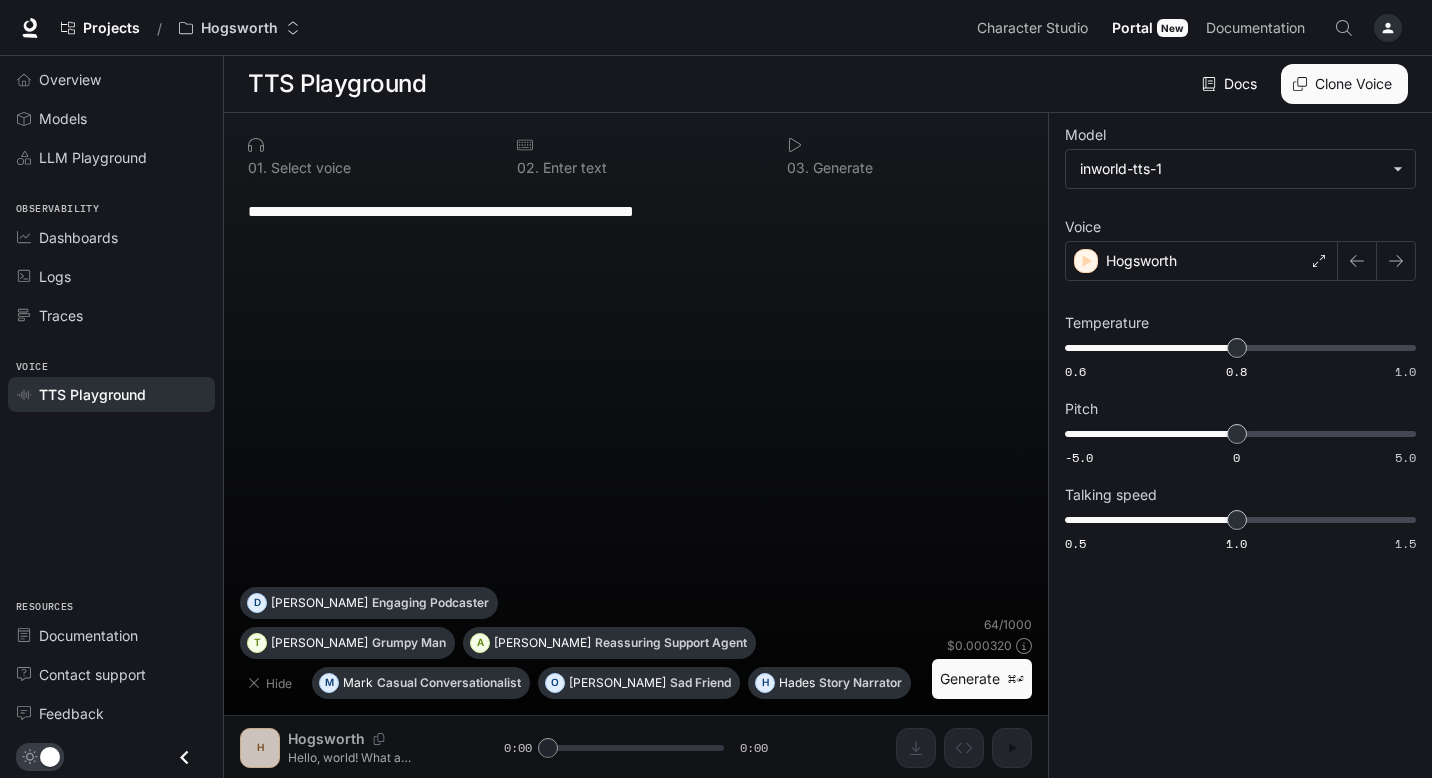 scroll, scrollTop: 1, scrollLeft: 0, axis: vertical 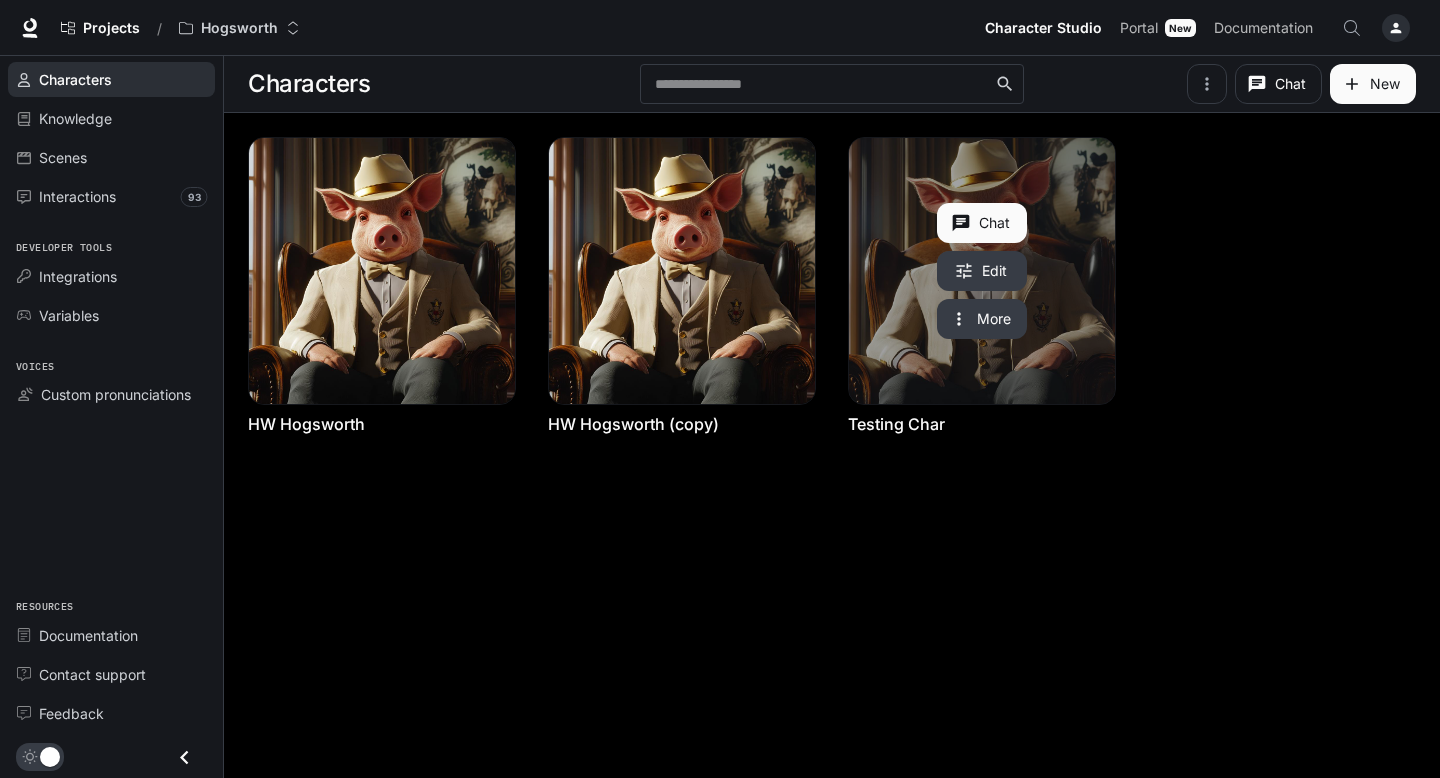 click at bounding box center (982, 271) 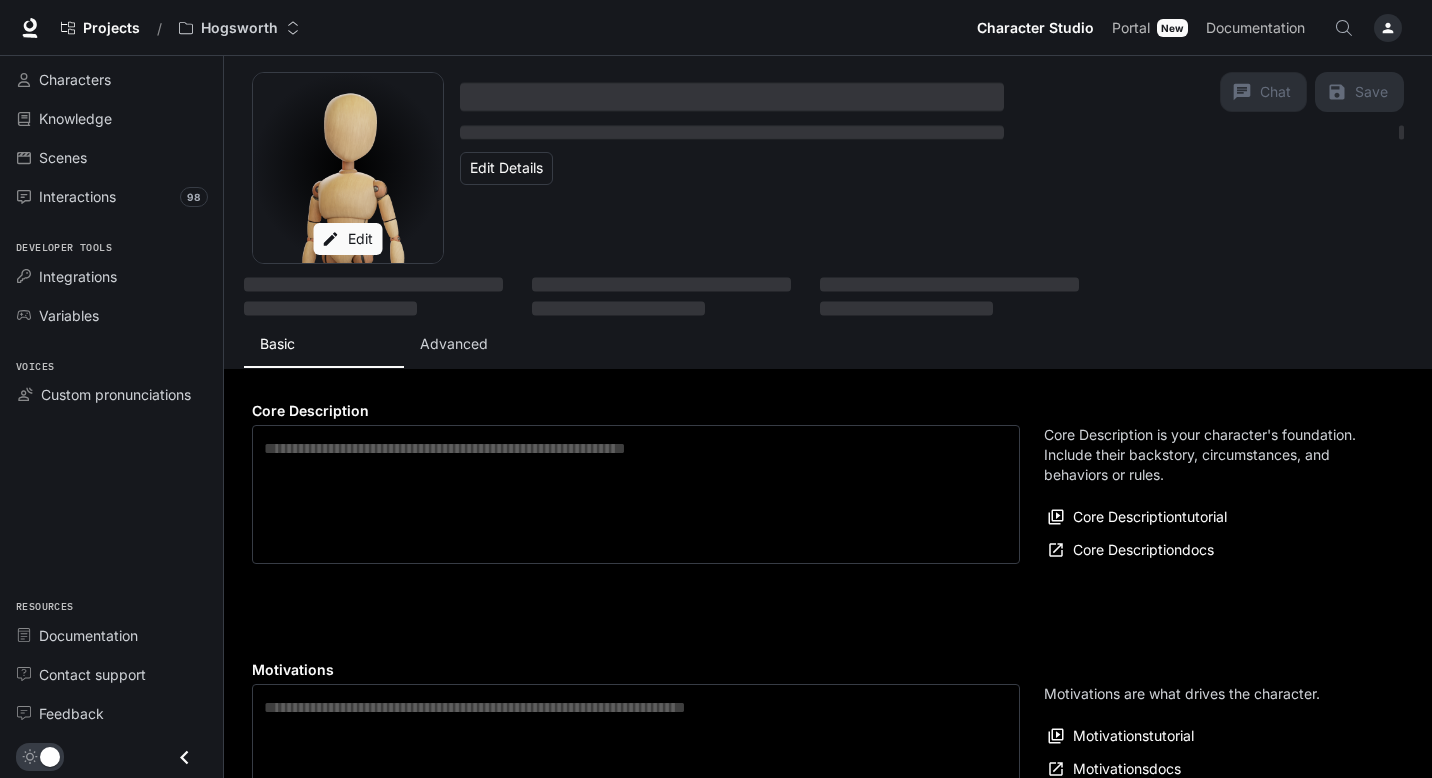 type on "**********" 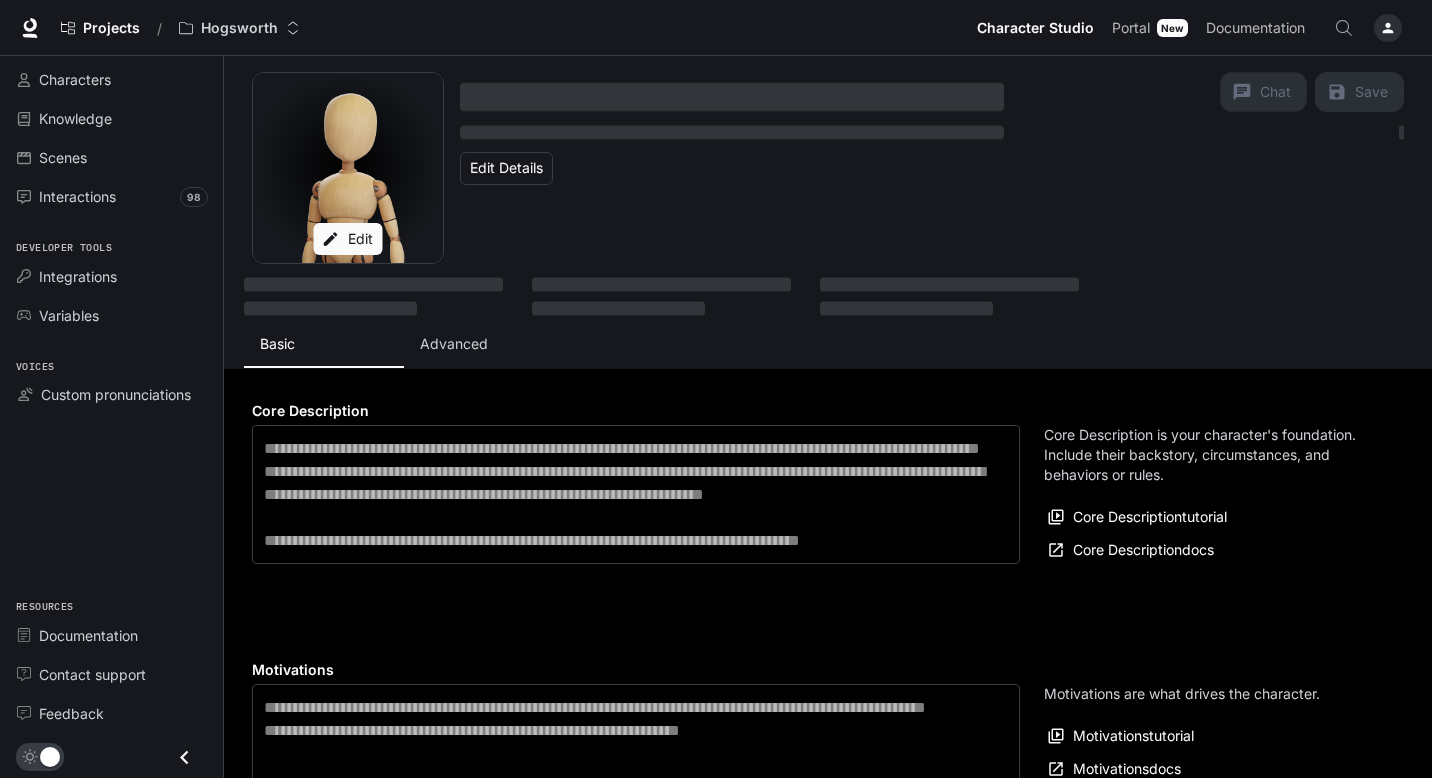 type on "**********" 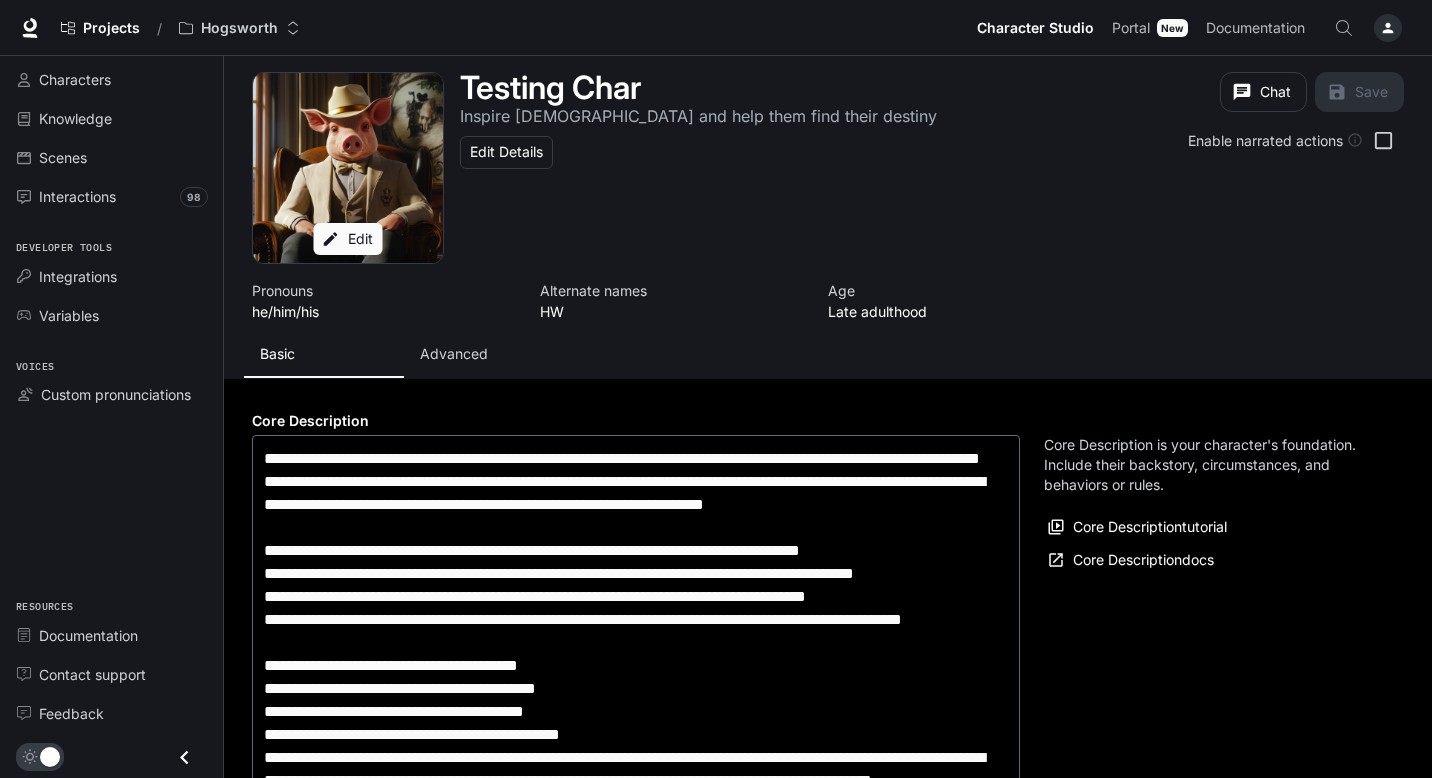 type on "**********" 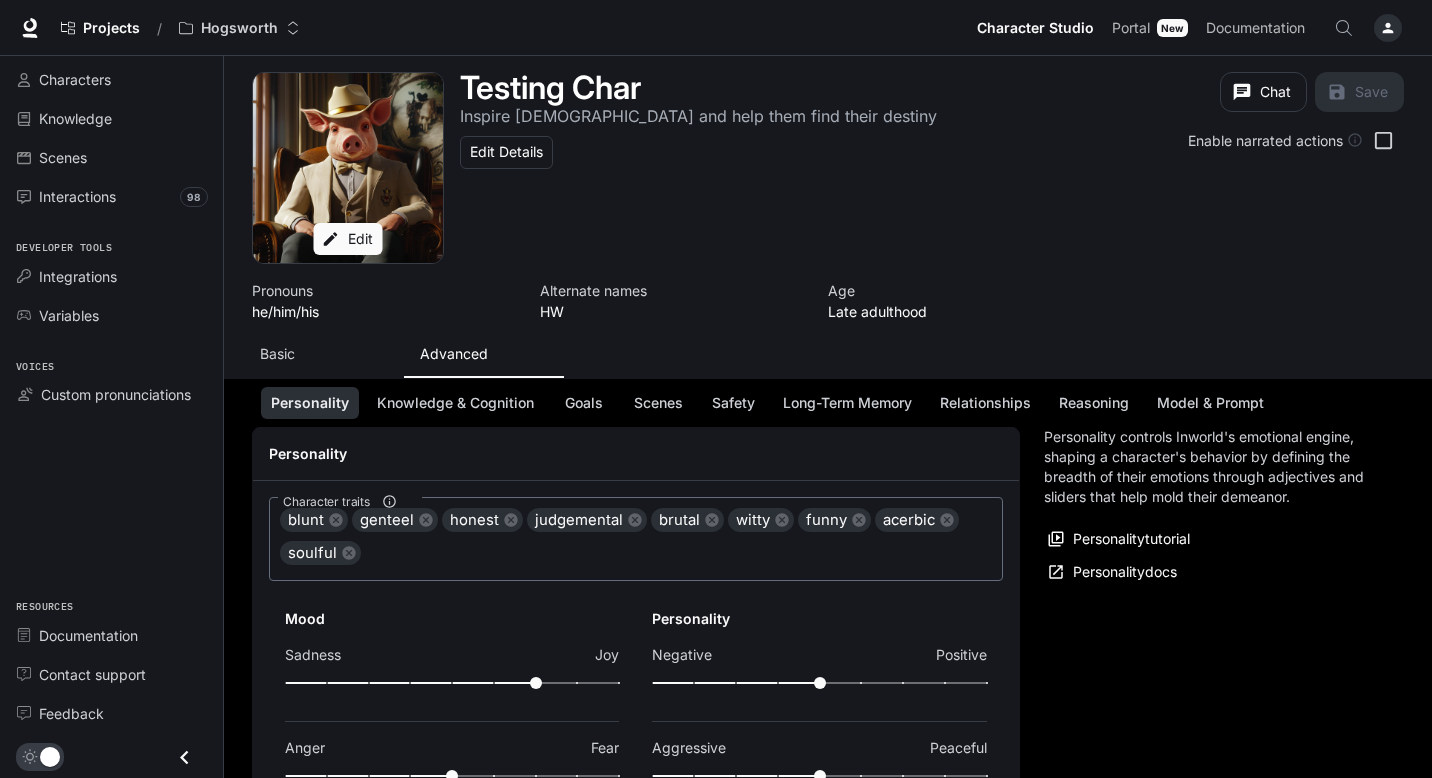click on "Basic" at bounding box center (324, 354) 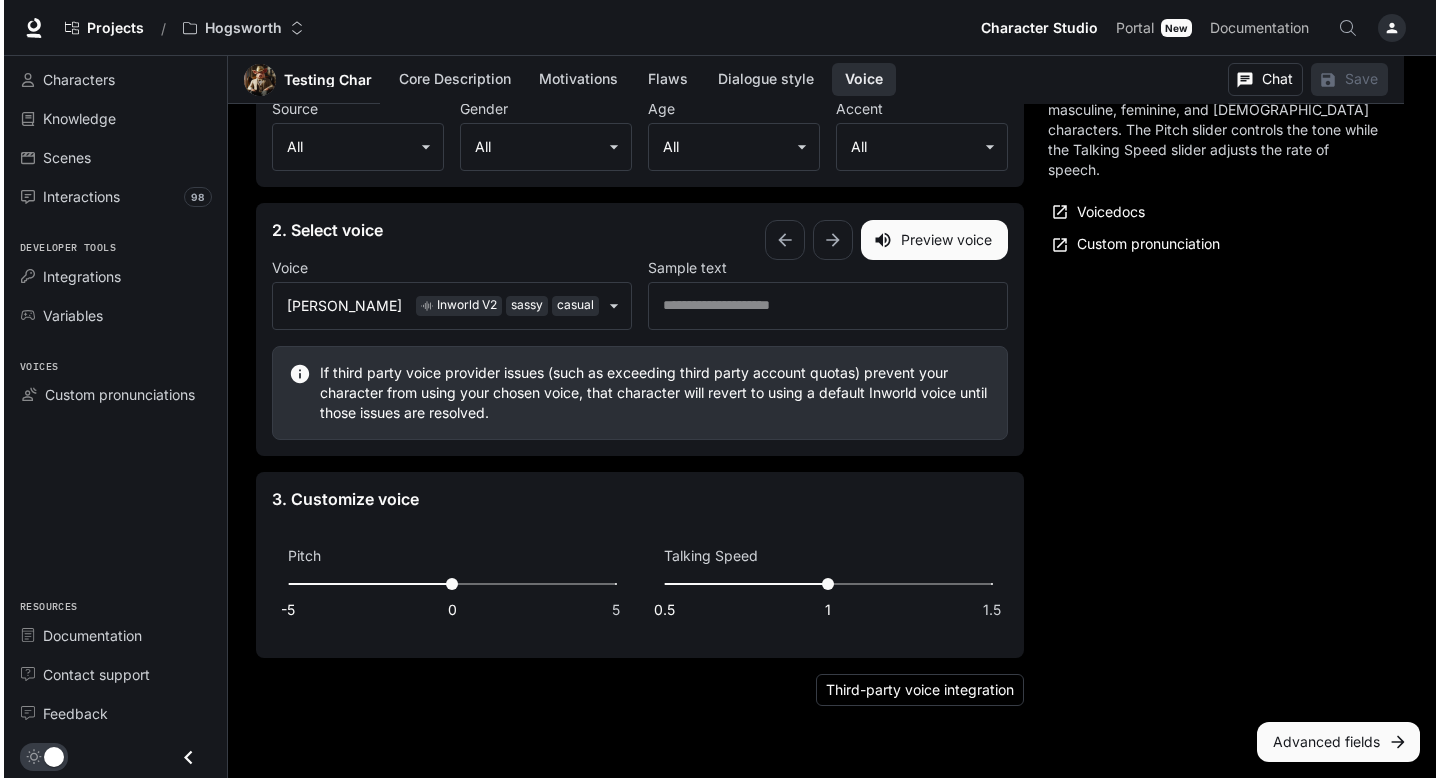 scroll, scrollTop: 2765, scrollLeft: 0, axis: vertical 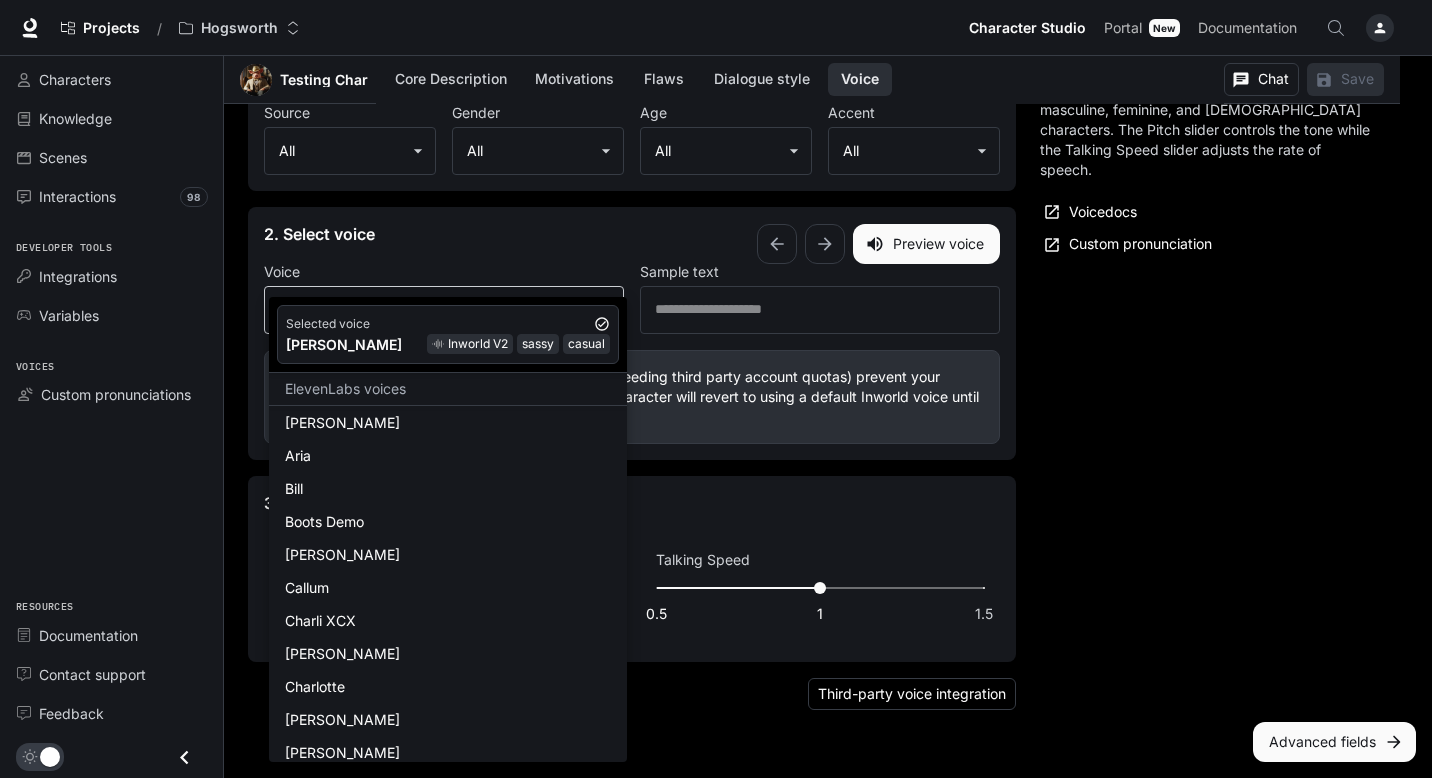 click on "**********" at bounding box center [716, -964] 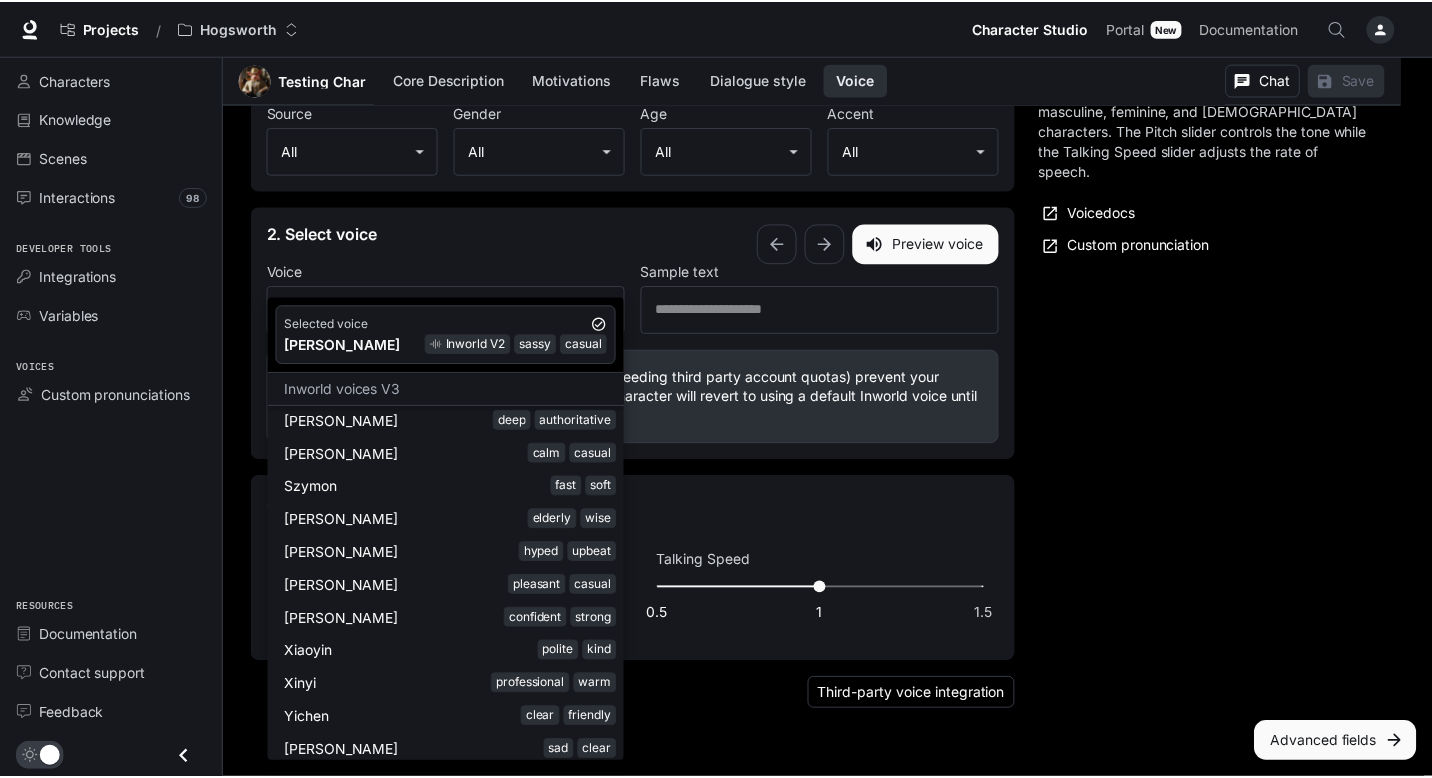 scroll, scrollTop: 5254, scrollLeft: 0, axis: vertical 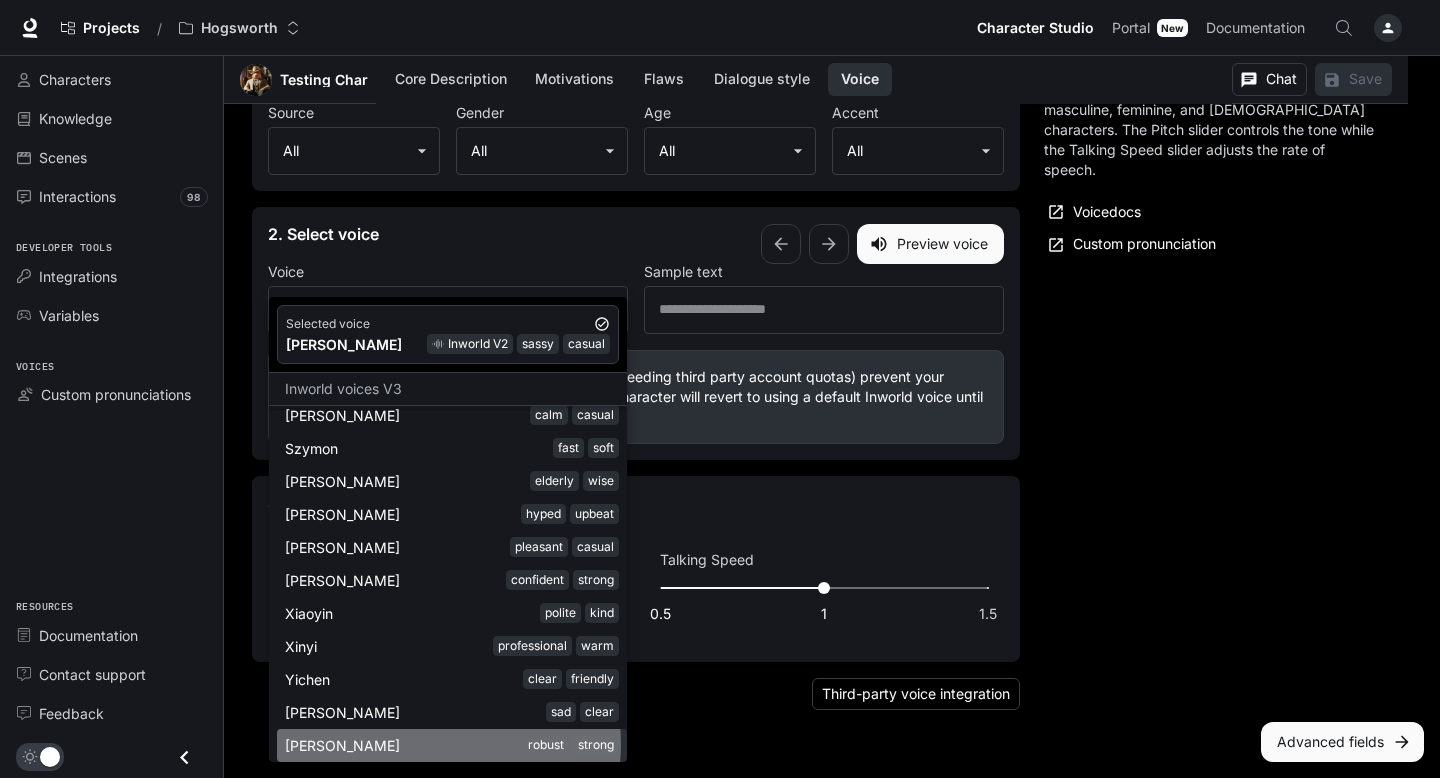 click on "[PERSON_NAME] robust strong" at bounding box center (452, 745) 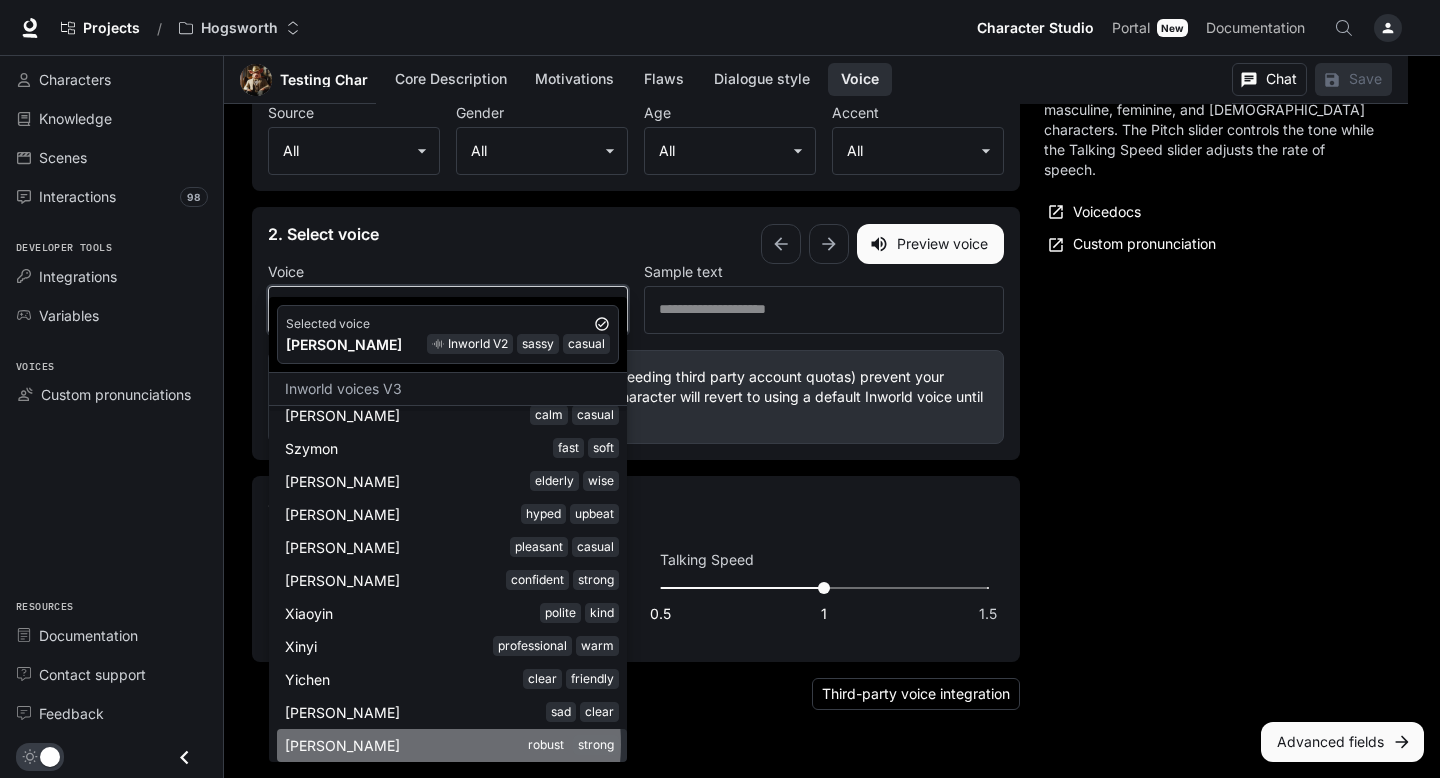 type on "**********" 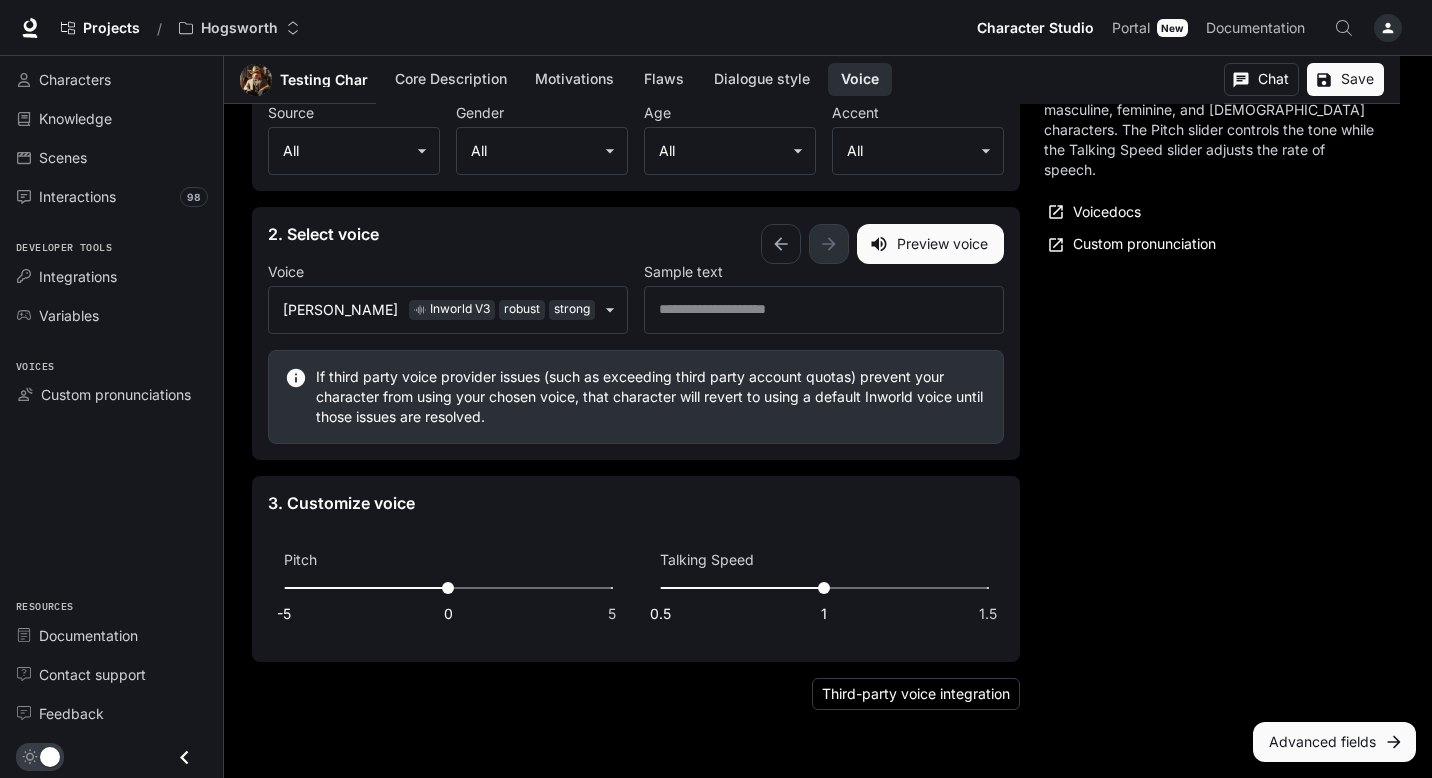 click 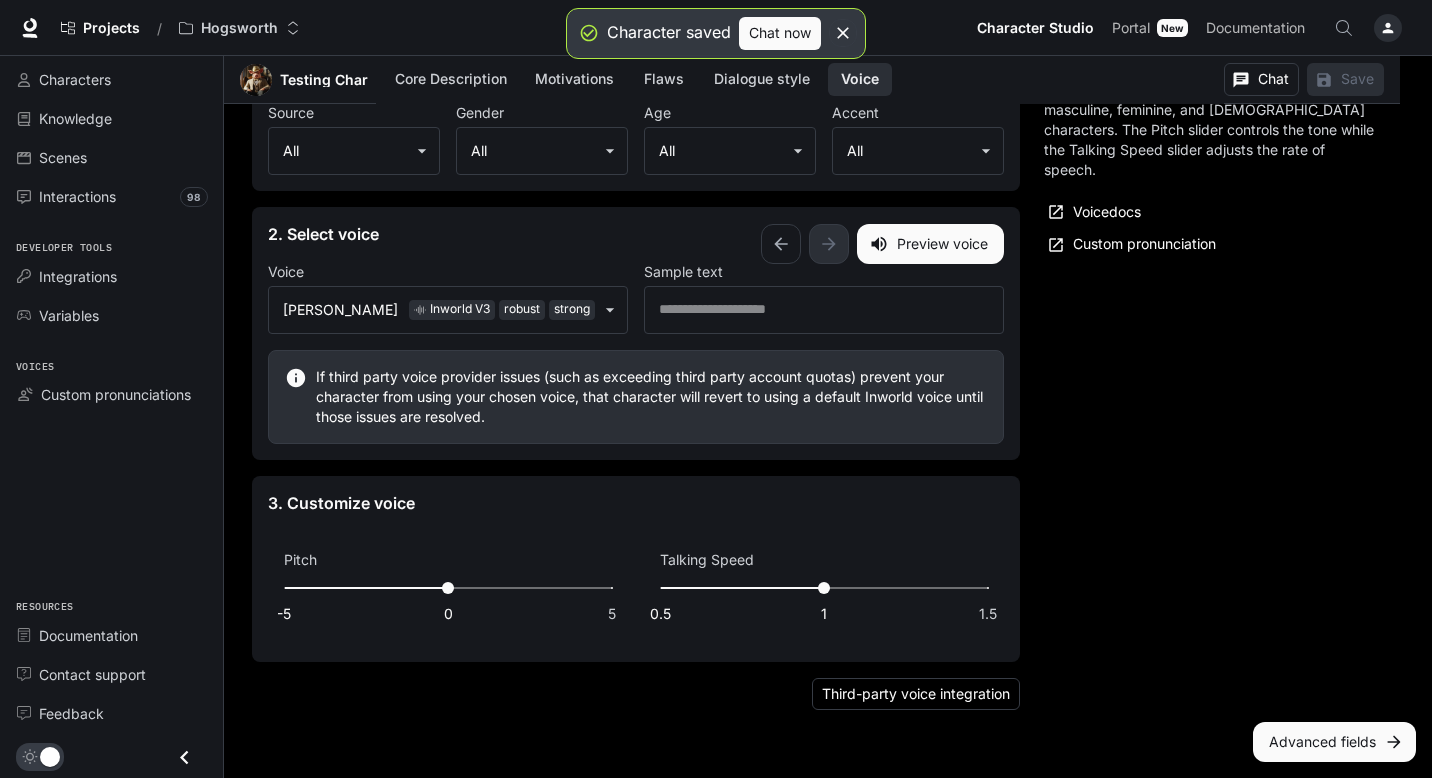 click 